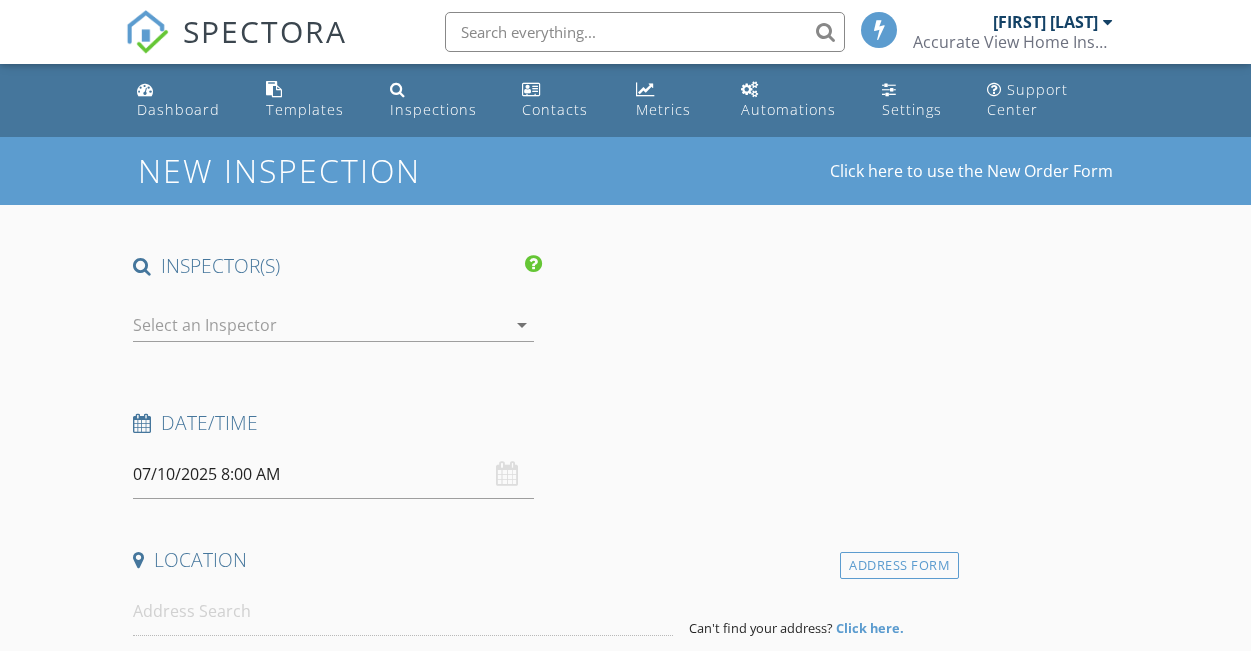 scroll, scrollTop: 0, scrollLeft: 0, axis: both 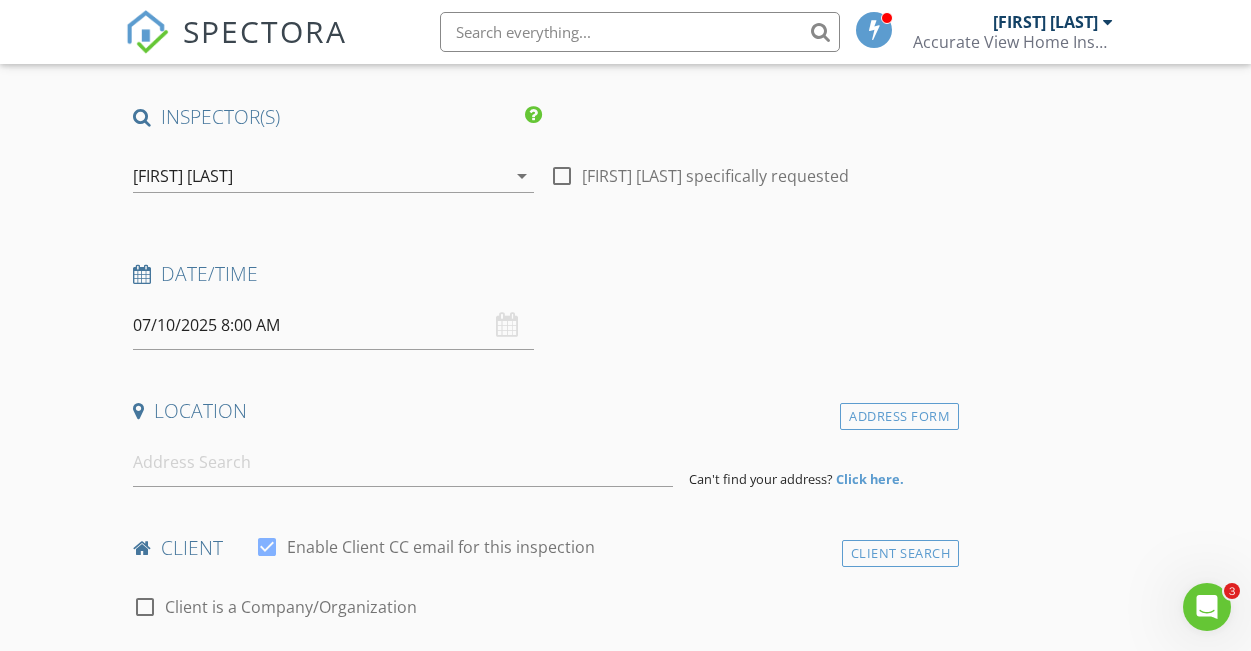click on "07/10/2025 8:00 AM" at bounding box center [333, 325] 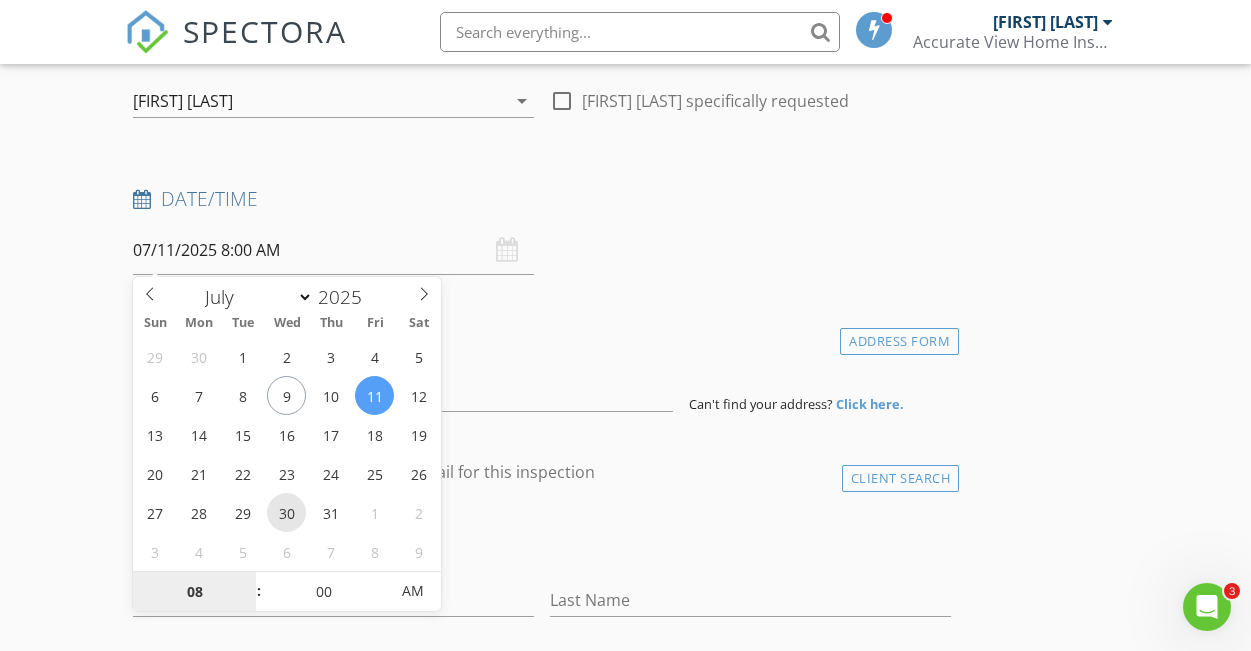 scroll, scrollTop: 292, scrollLeft: 0, axis: vertical 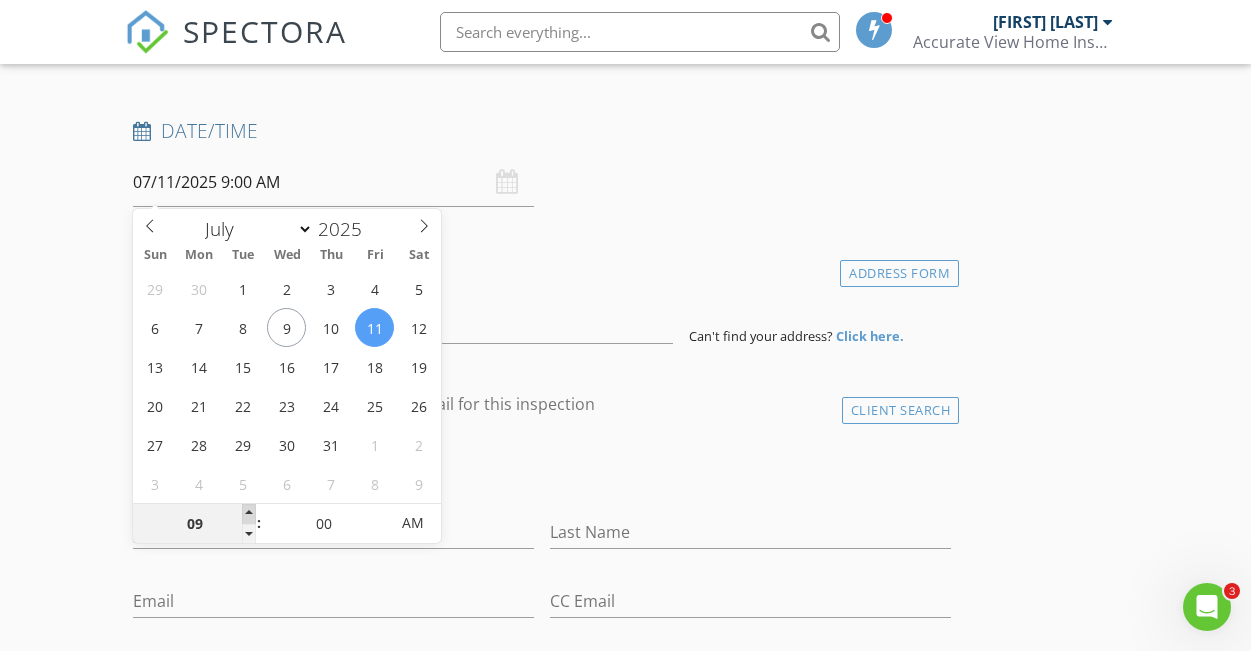 click at bounding box center (249, 514) 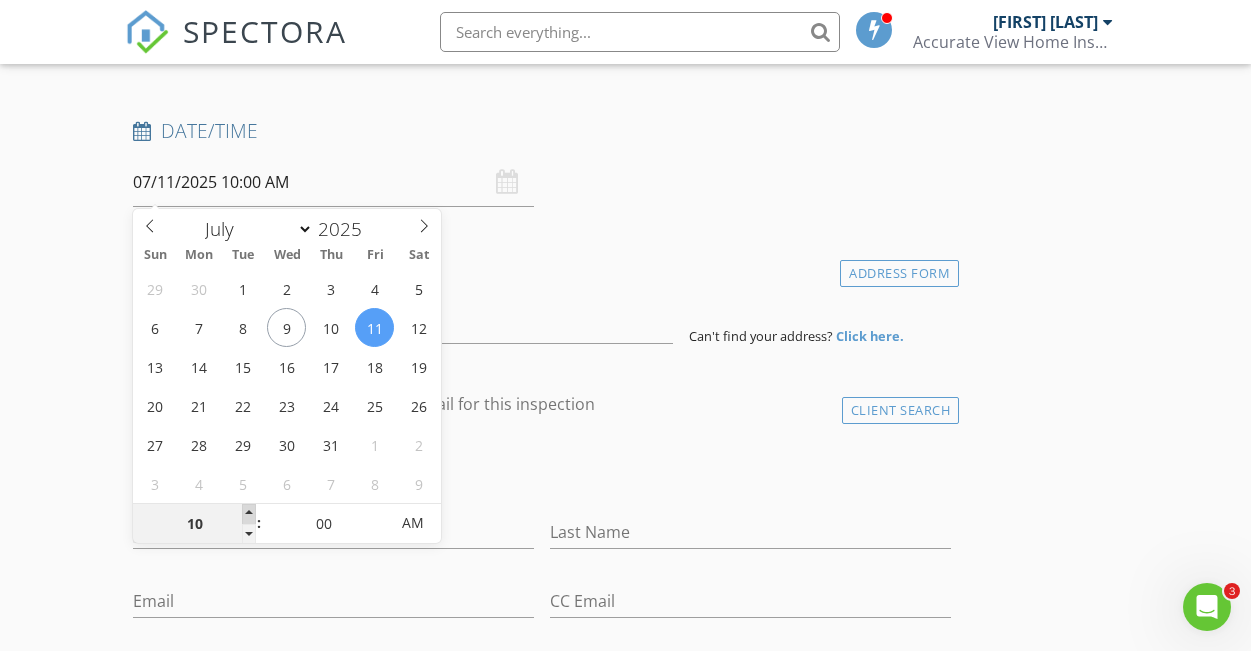 click at bounding box center (249, 514) 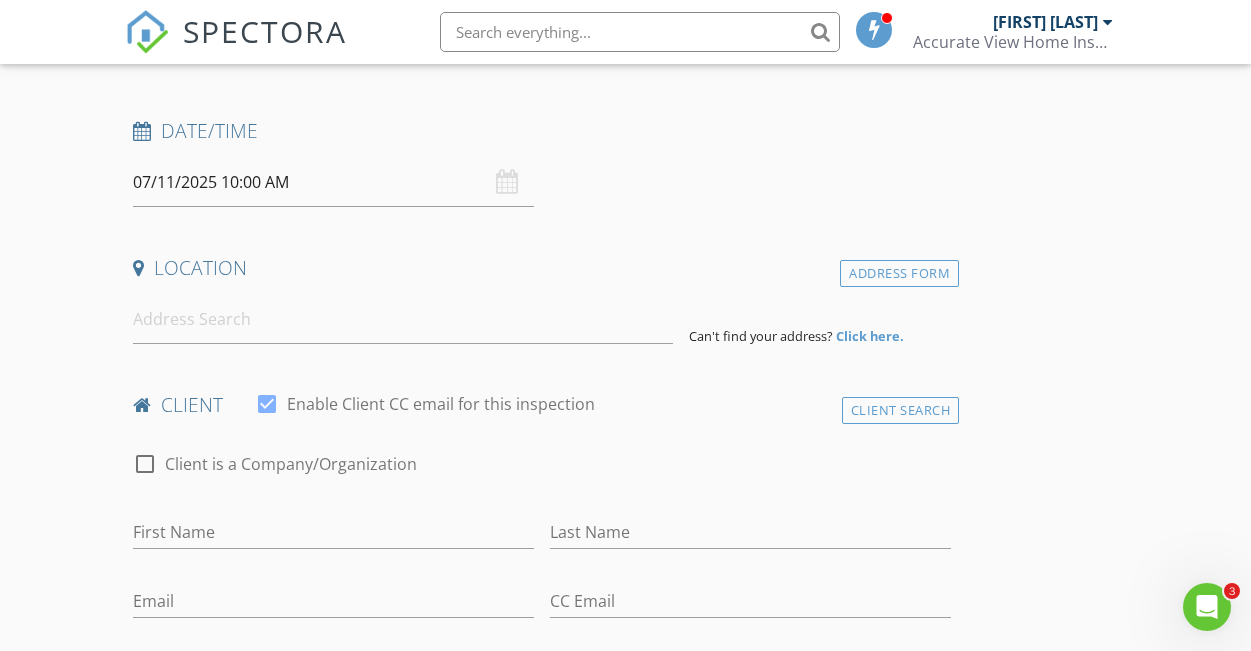 click on "New Inspection
Click here to use the New Order Form
INSPECTOR(S)
check_box   Jeremy Lord   PRIMARY   Jeremy Lord arrow_drop_down   check_box_outline_blank Jeremy Lord specifically requested
Date/Time
07/11/2025 10:00 AM
Location
Address Form       Can't find your address?   Click here.
client
check_box Enable Client CC email for this inspection   Client Search     check_box_outline_blank Client is a Company/Organization     First Name   Last Name   Email   CC Email   Phone           Notes   Private Notes
ADD ADDITIONAL client
SERVICES
check_box_outline_blank   Residential Inspection   check_box_outline_blank   Residential Inspection   arrow_drop_down     Select Discount Code arrow_drop_down    Charges       TOTAL   $0.00    Duration         Templates" at bounding box center (625, 1361) 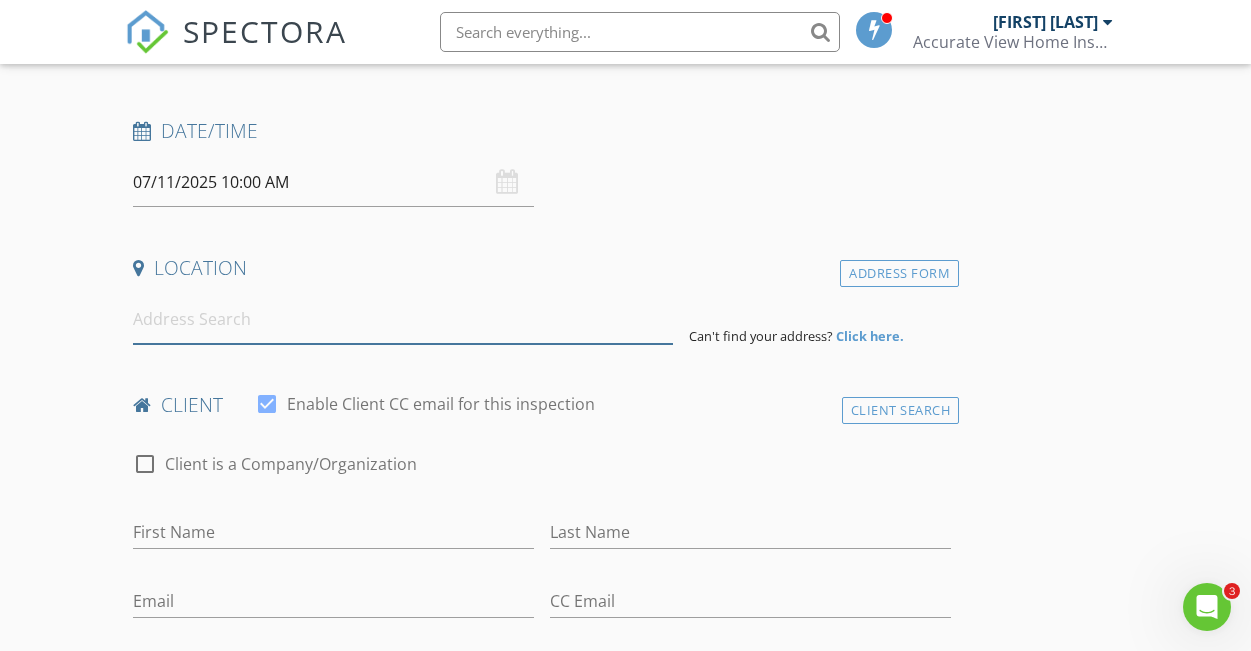 click at bounding box center [403, 319] 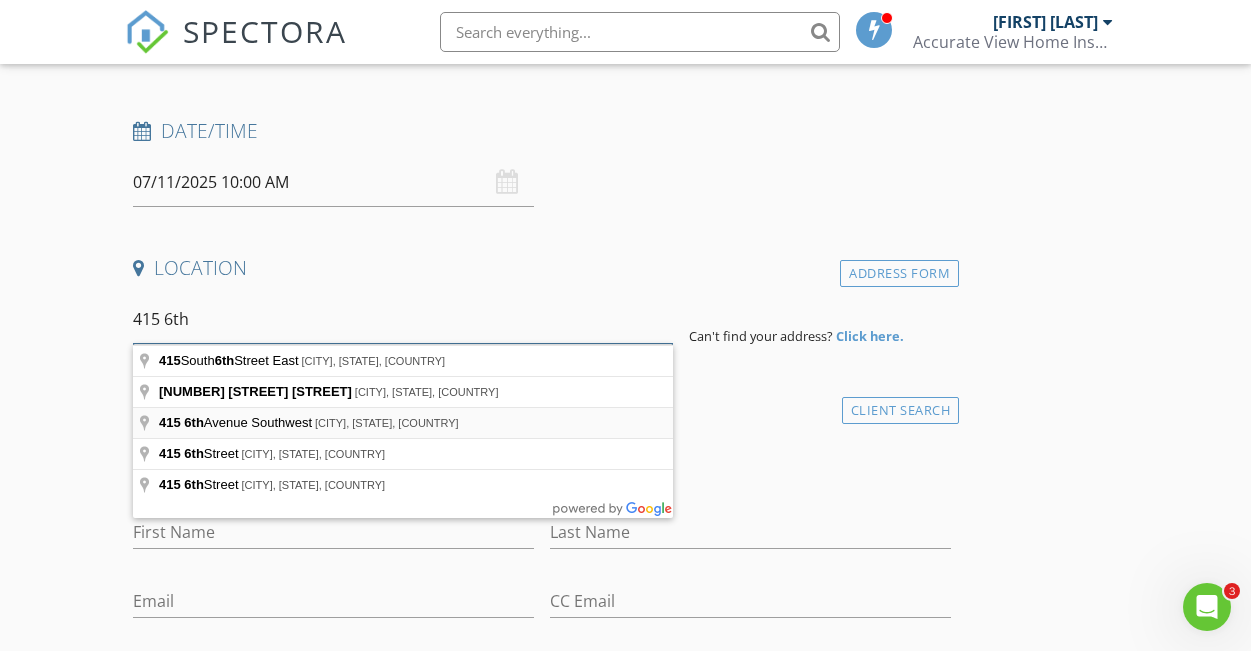 type on "415 6th" 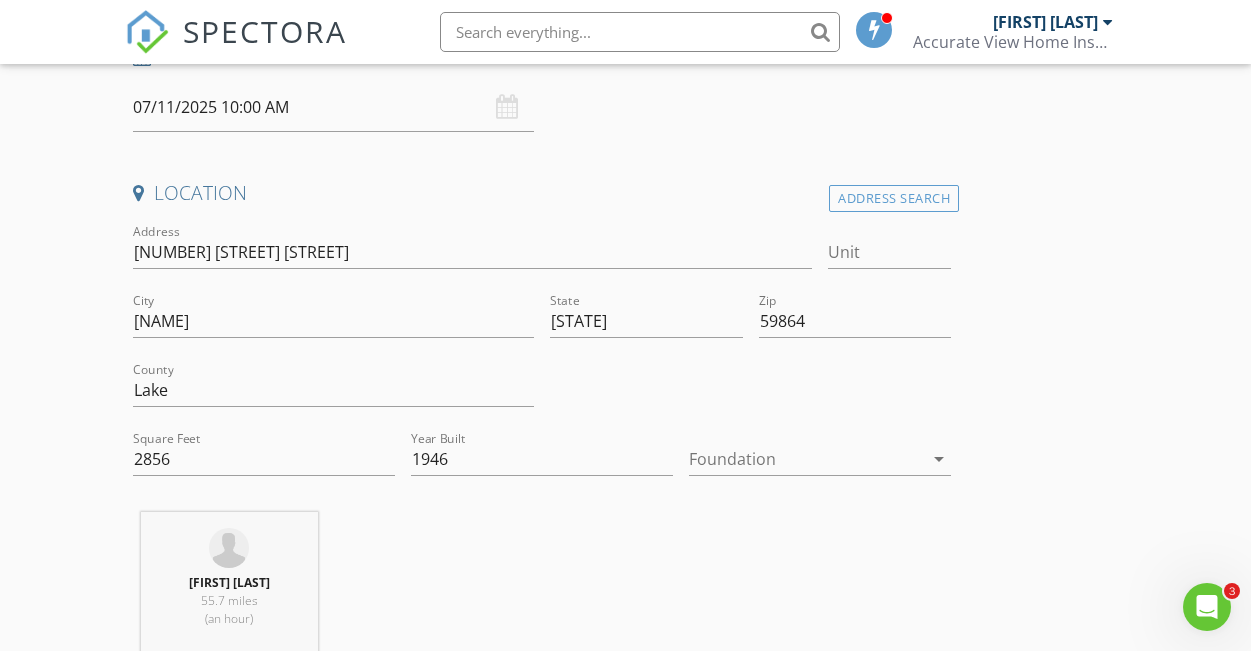 scroll, scrollTop: 368, scrollLeft: 0, axis: vertical 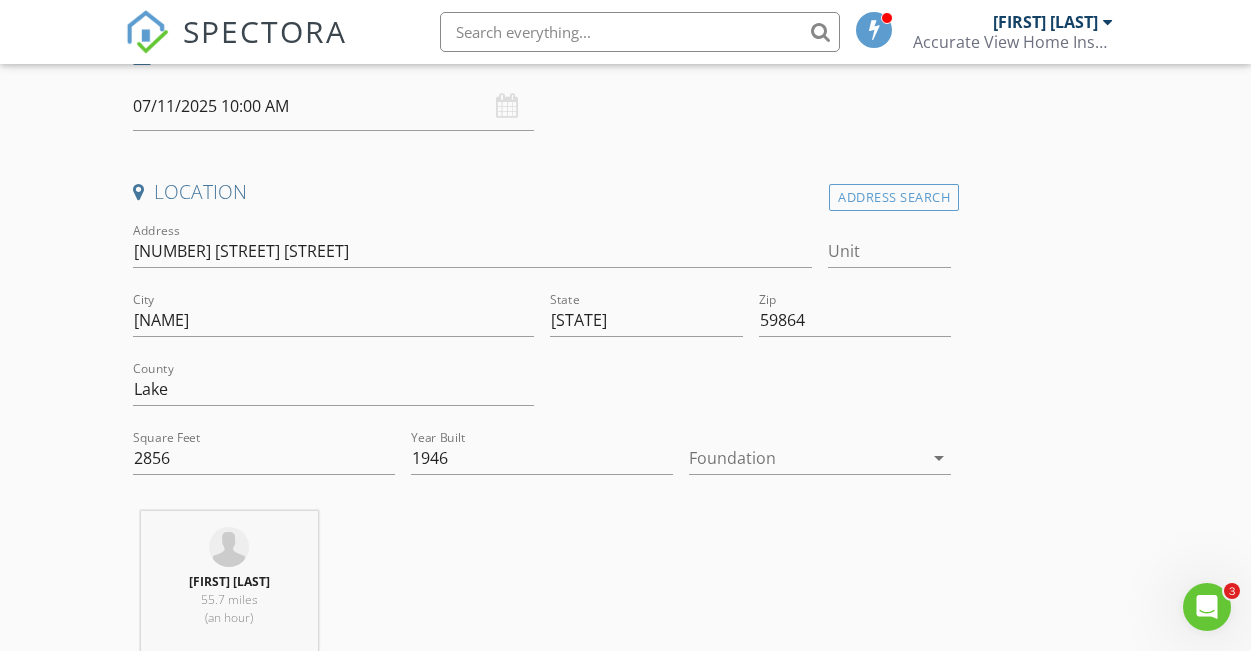 click at bounding box center [806, 458] 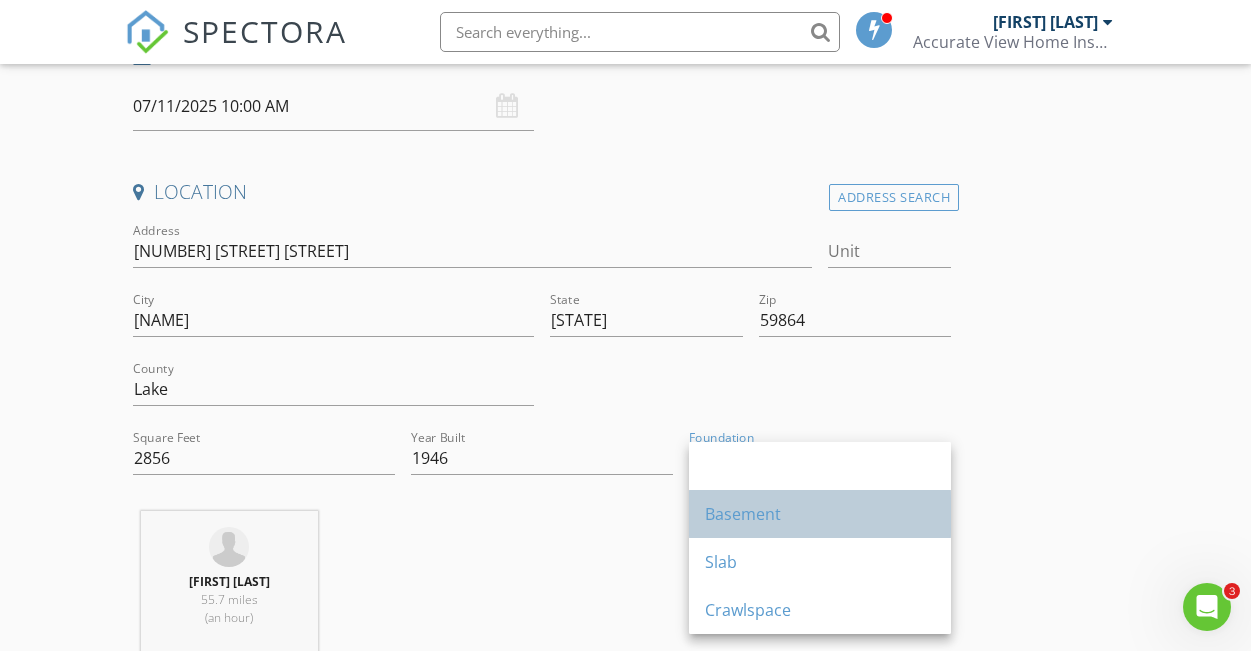 click on "Basement" at bounding box center (820, 466) 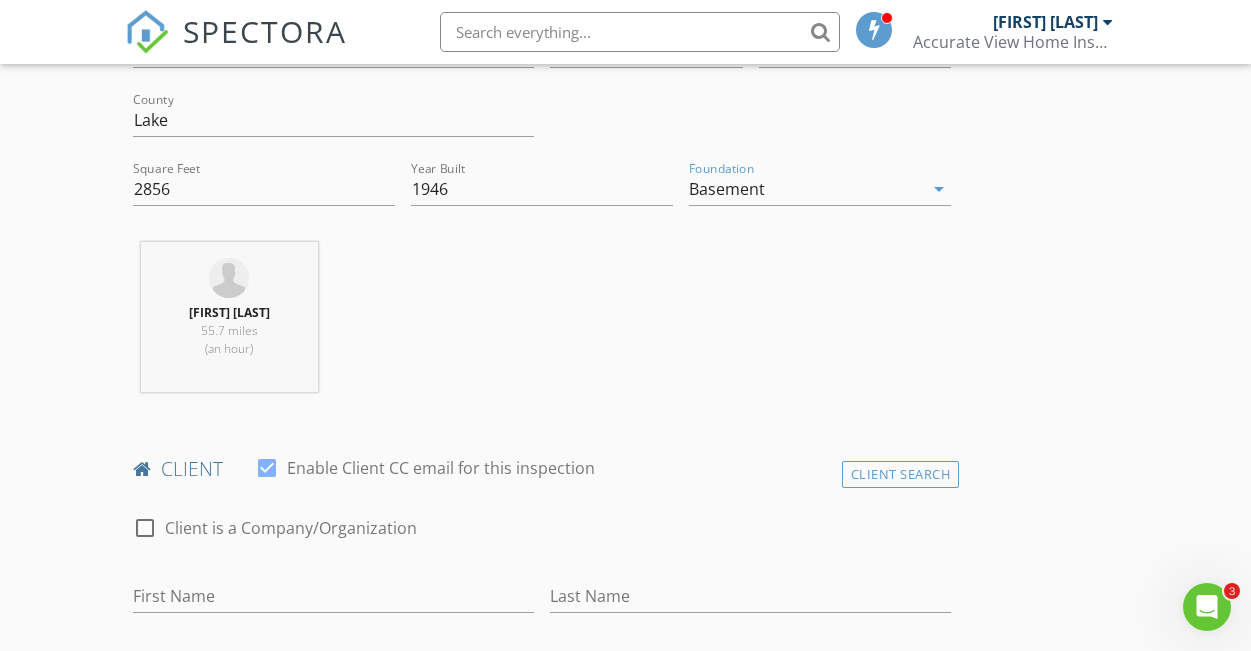 scroll, scrollTop: 641, scrollLeft: 0, axis: vertical 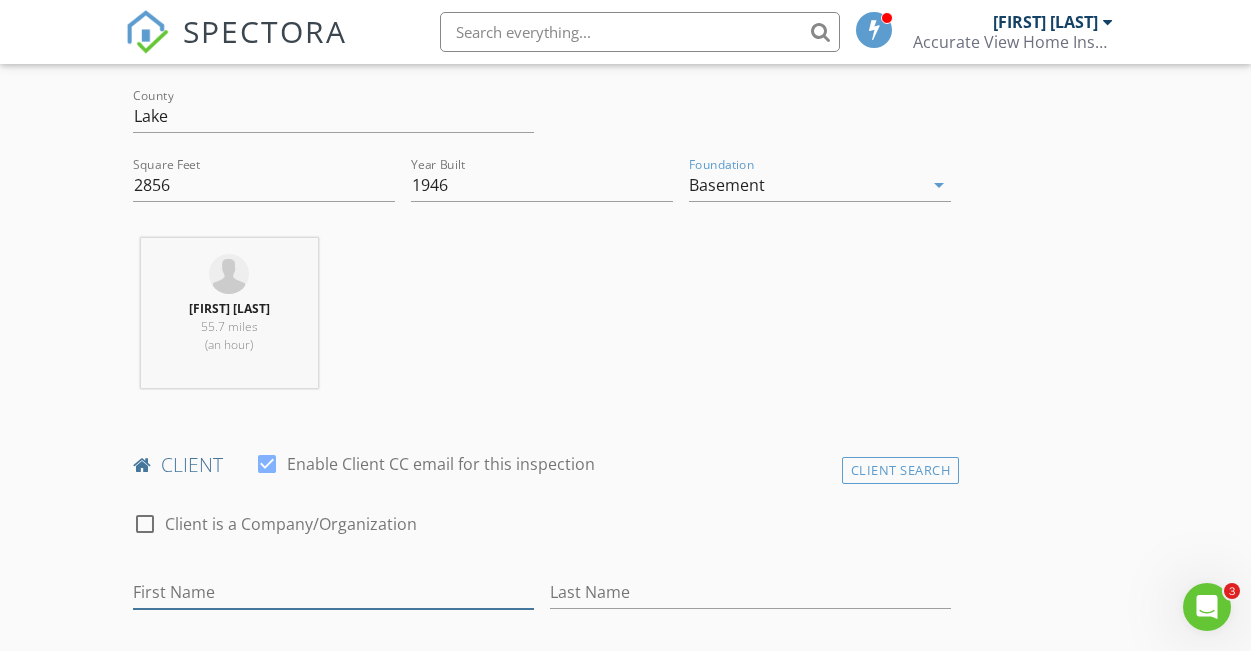 click on "First Name" at bounding box center (333, 592) 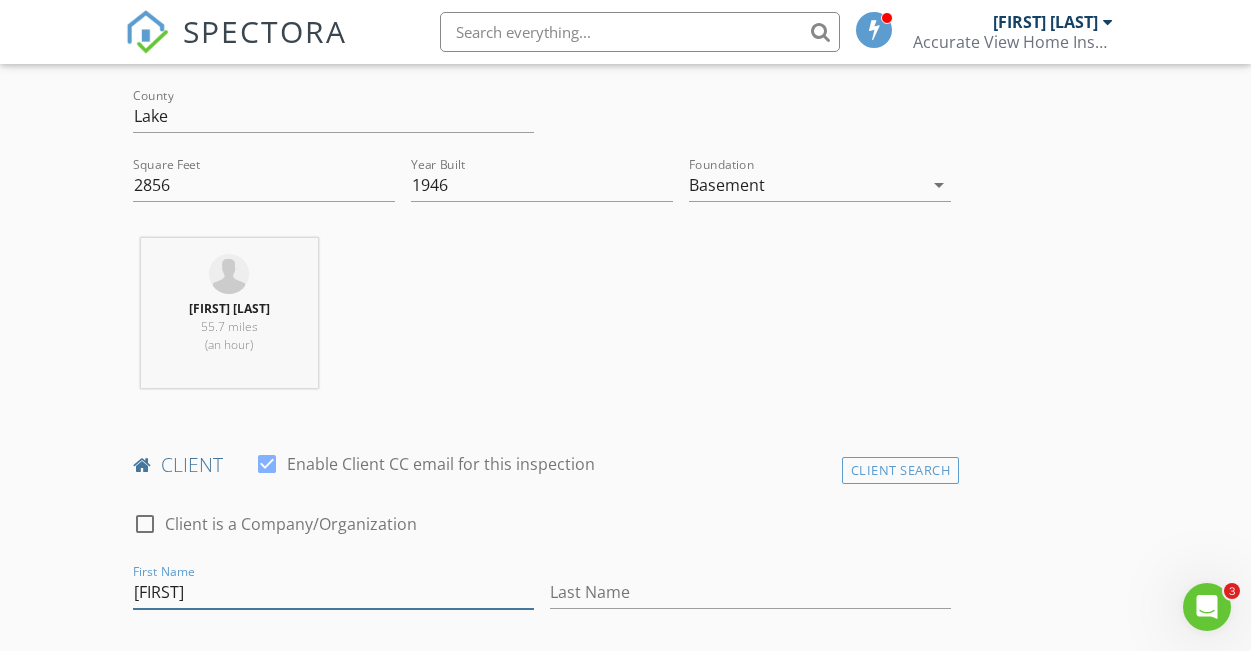 type on "[FIRST]" 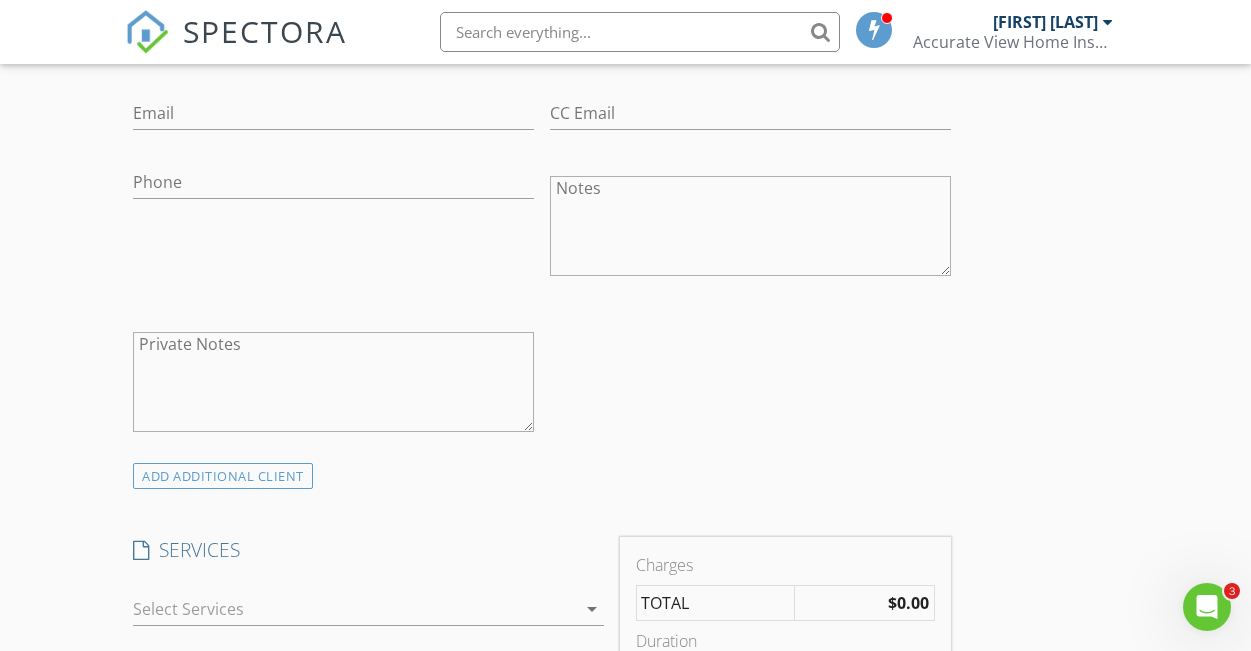 scroll, scrollTop: 1192, scrollLeft: 0, axis: vertical 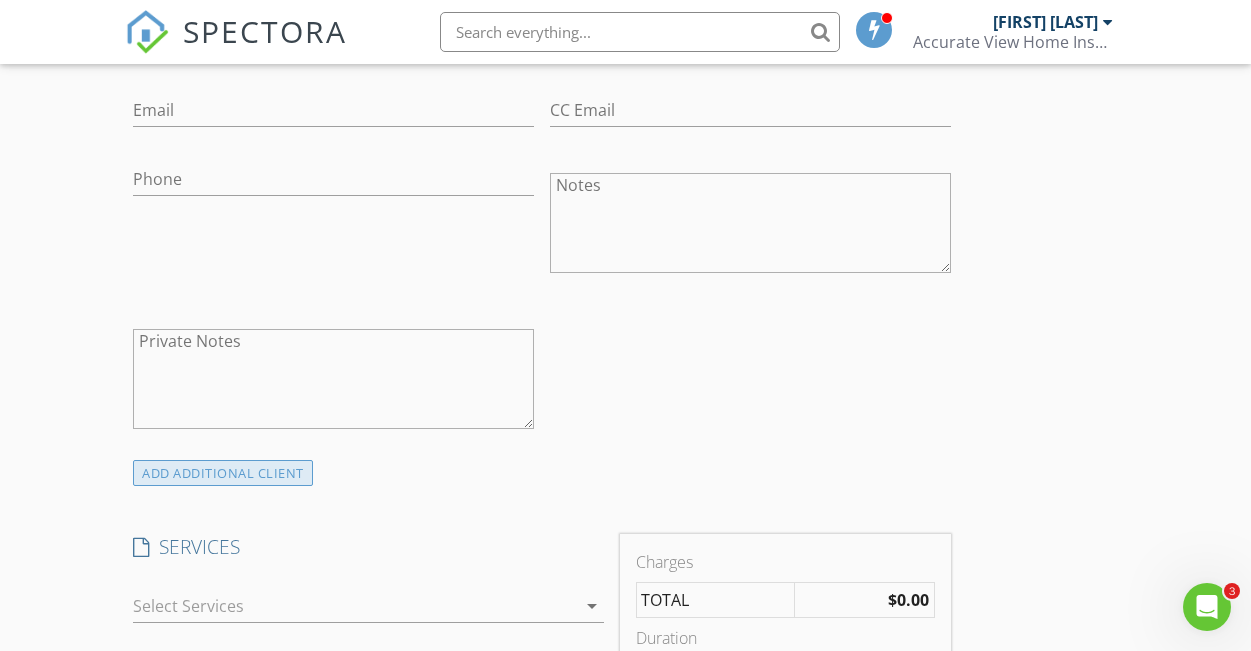 type on "[LAST]" 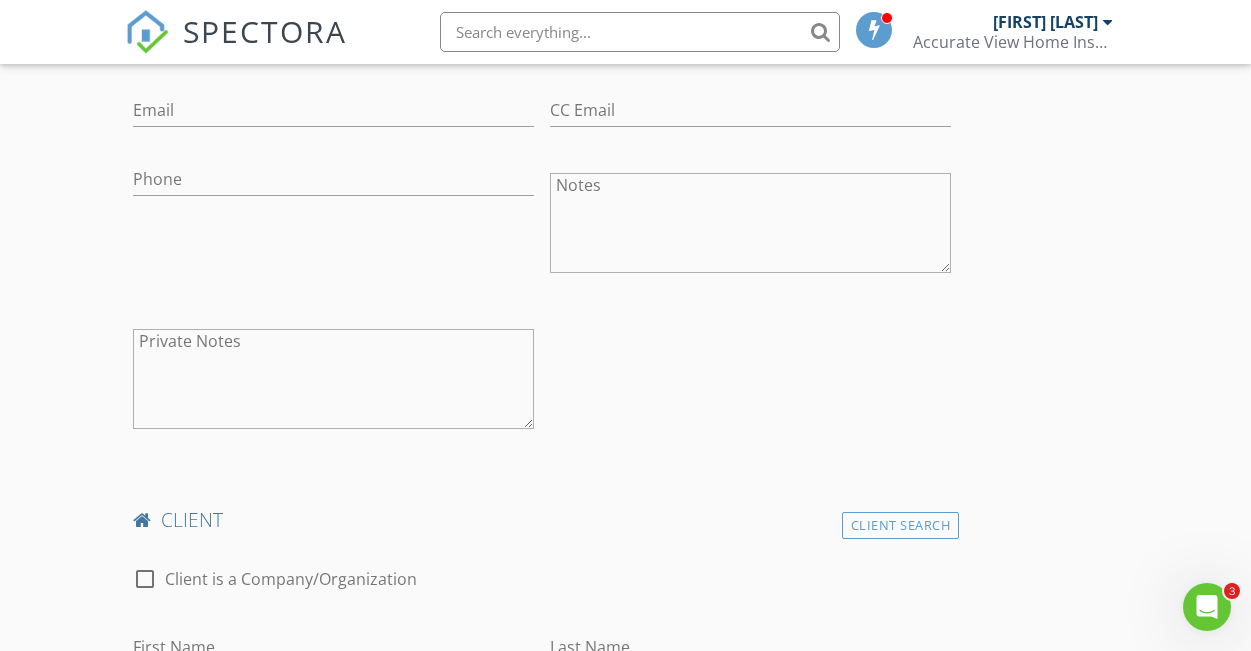 scroll, scrollTop: 1450, scrollLeft: 0, axis: vertical 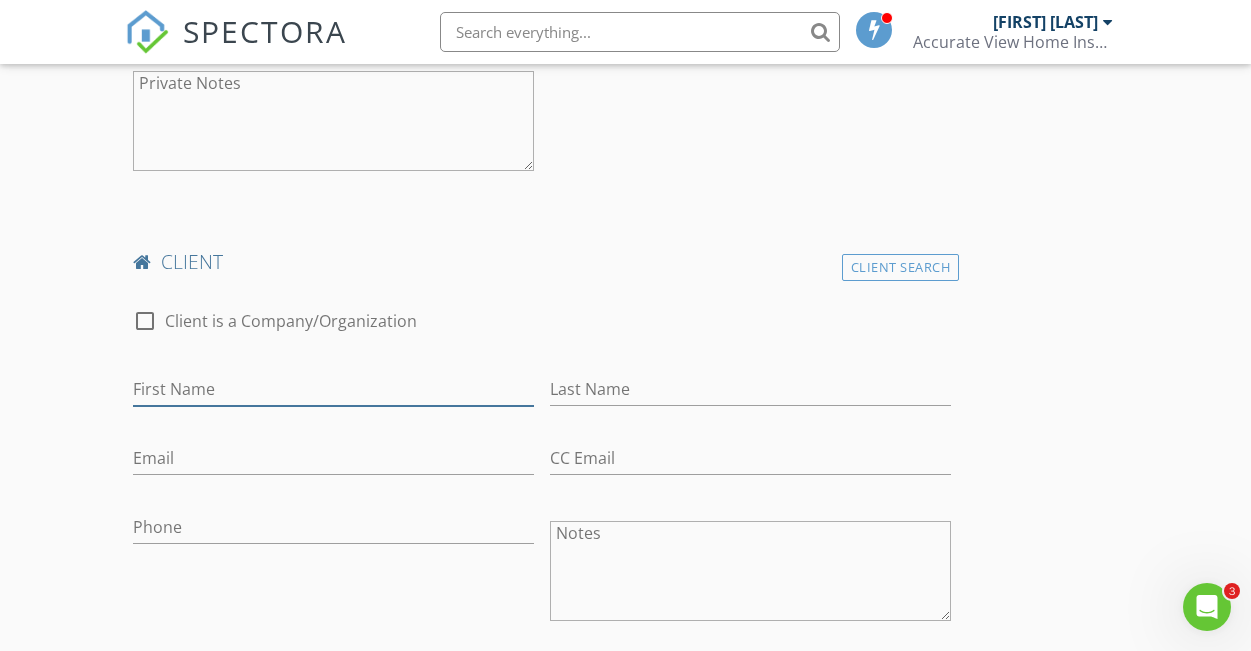 click on "First Name" at bounding box center [333, 389] 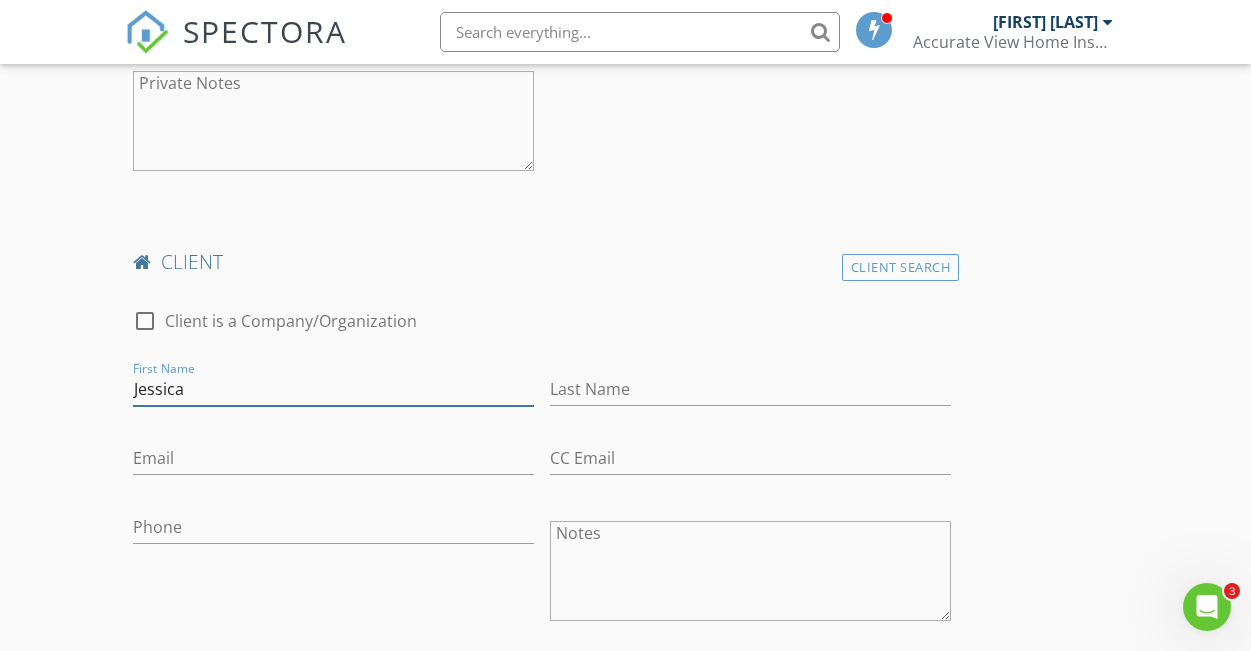 type on "Jessica" 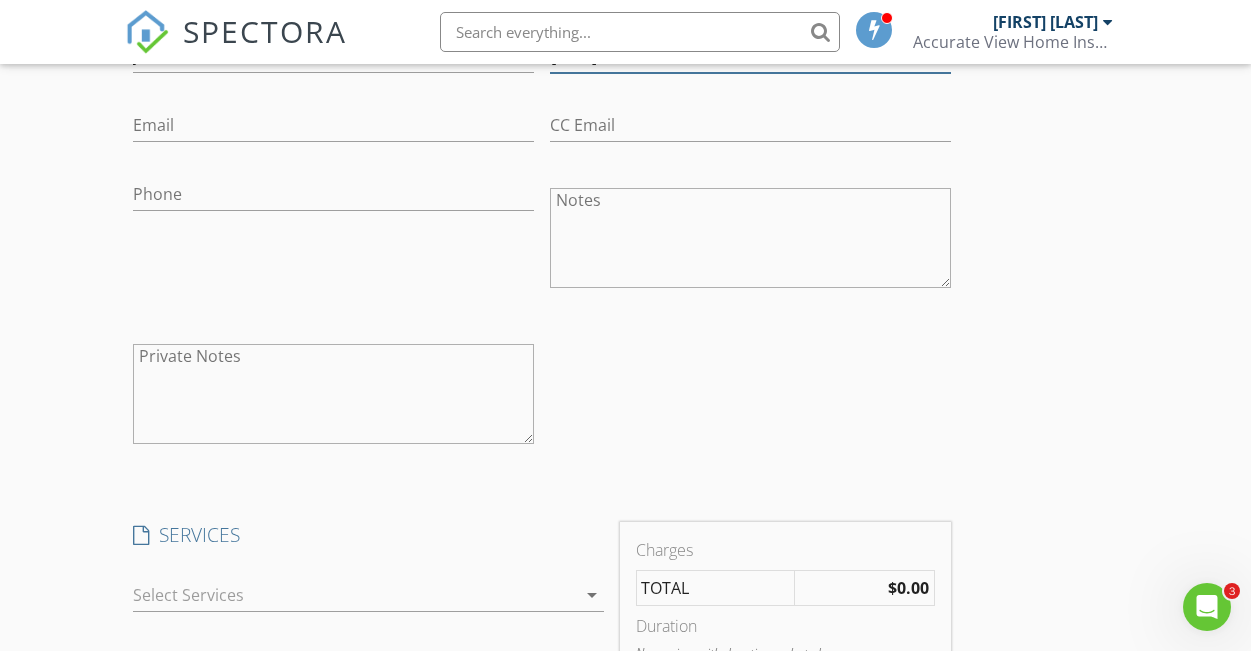 scroll, scrollTop: 1977, scrollLeft: 0, axis: vertical 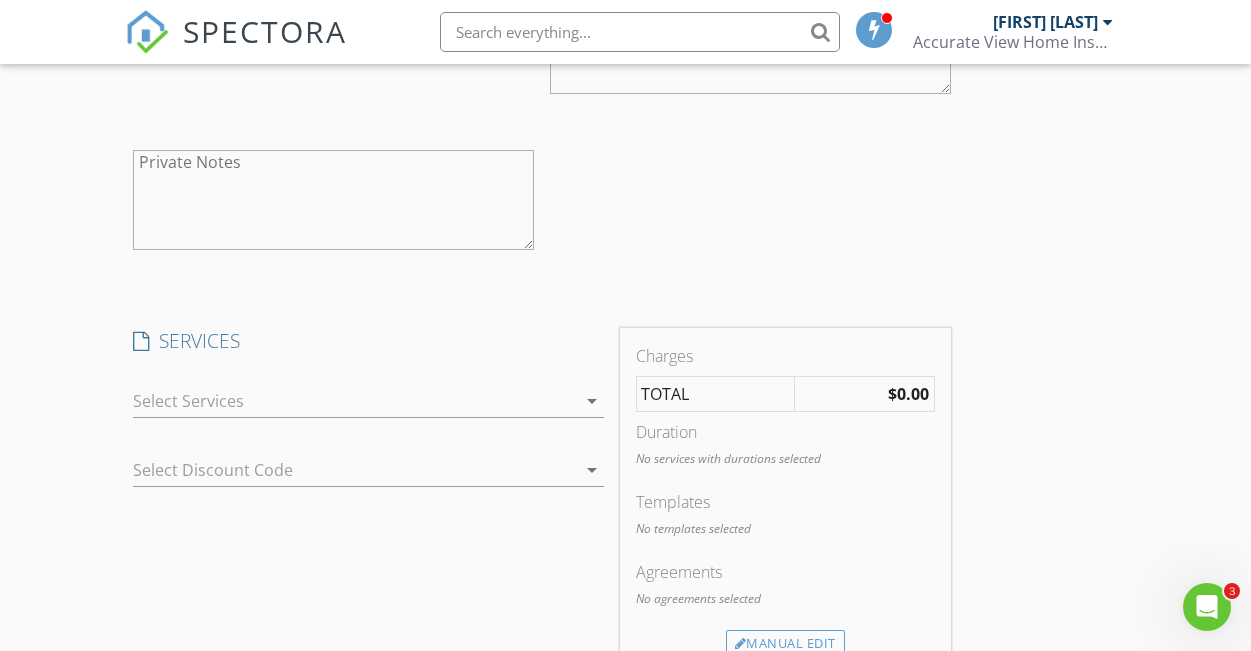 type on "[LAST]" 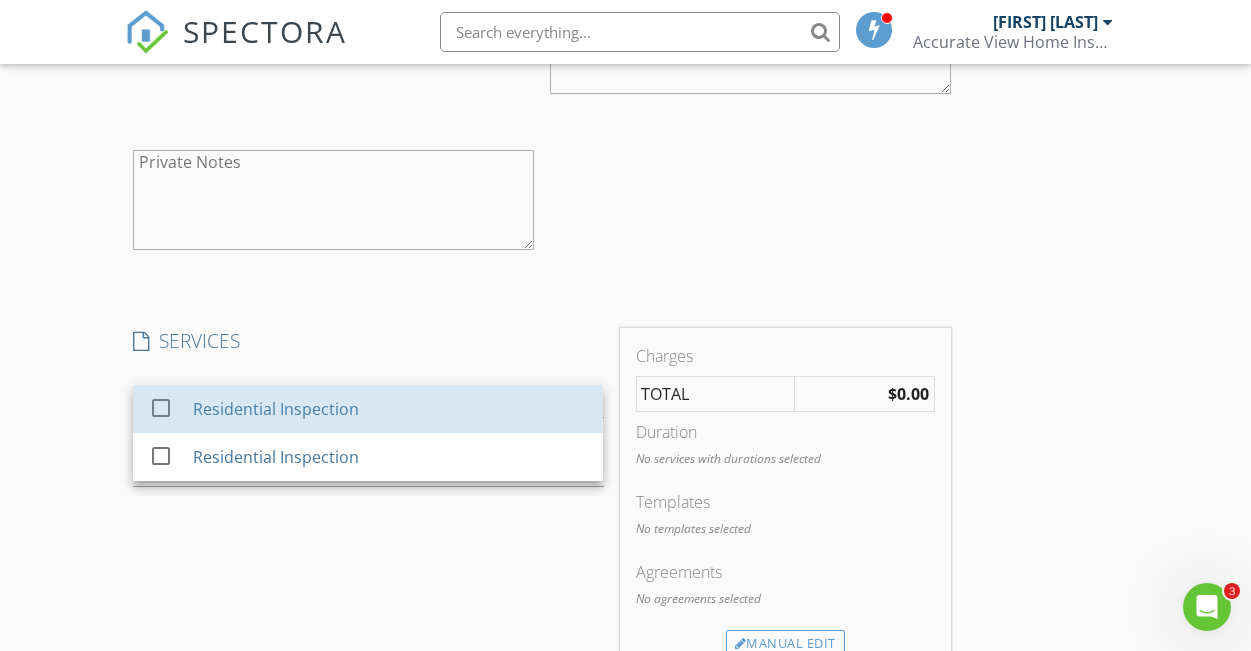 click on "Residential Inspection" at bounding box center (277, 409) 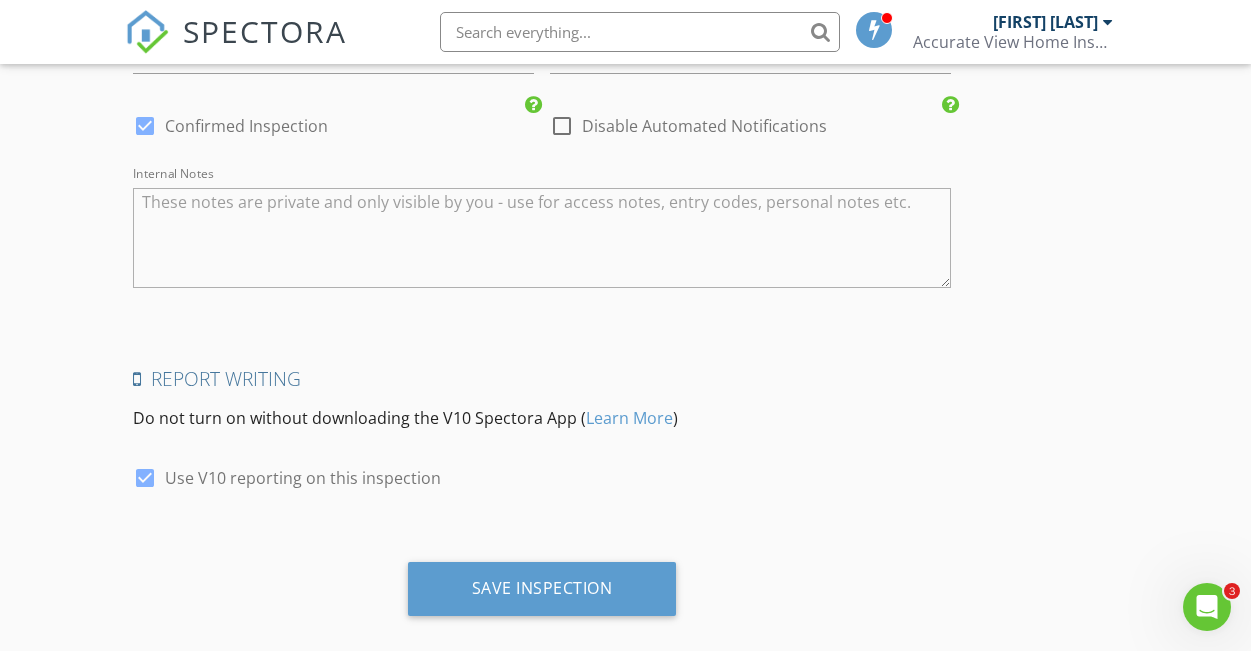 scroll, scrollTop: 3533, scrollLeft: 0, axis: vertical 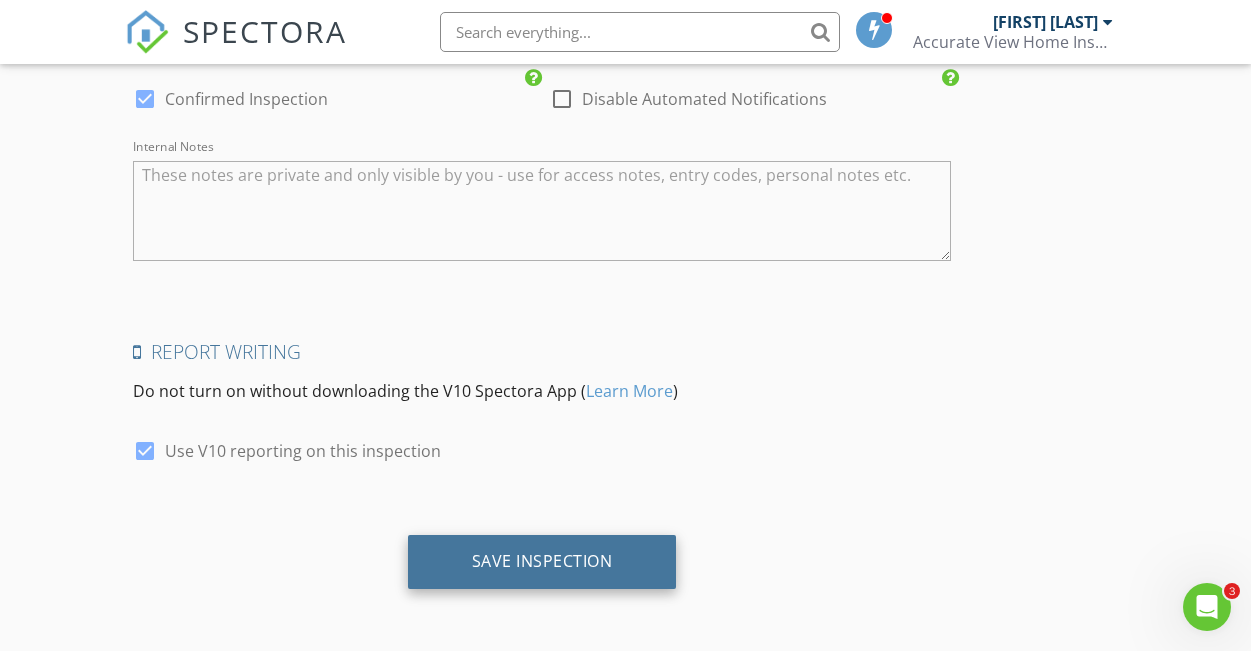 click on "Save Inspection" at bounding box center [542, 562] 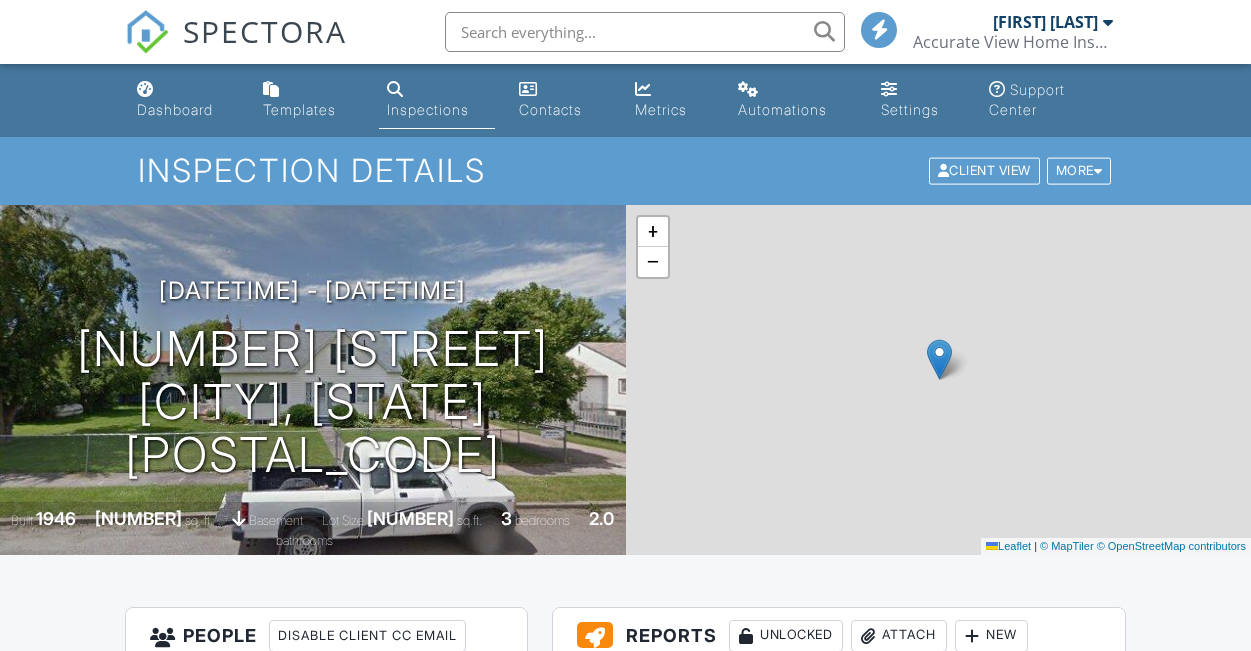 scroll, scrollTop: 0, scrollLeft: 0, axis: both 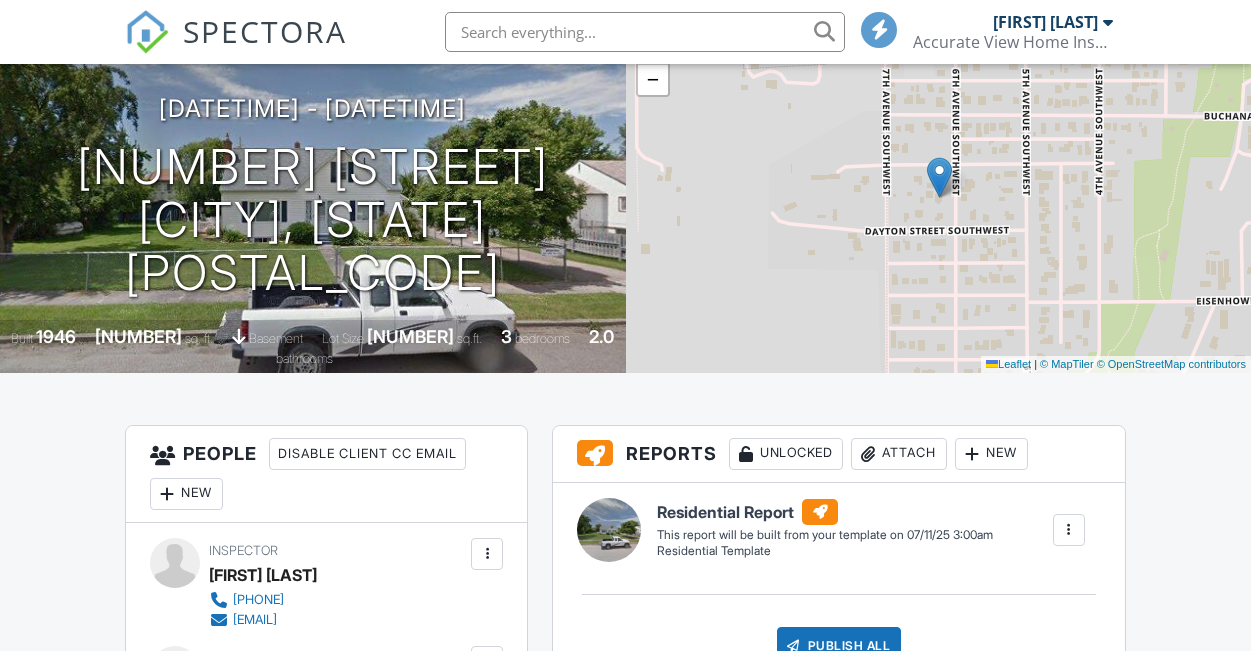 click at bounding box center [1069, 530] 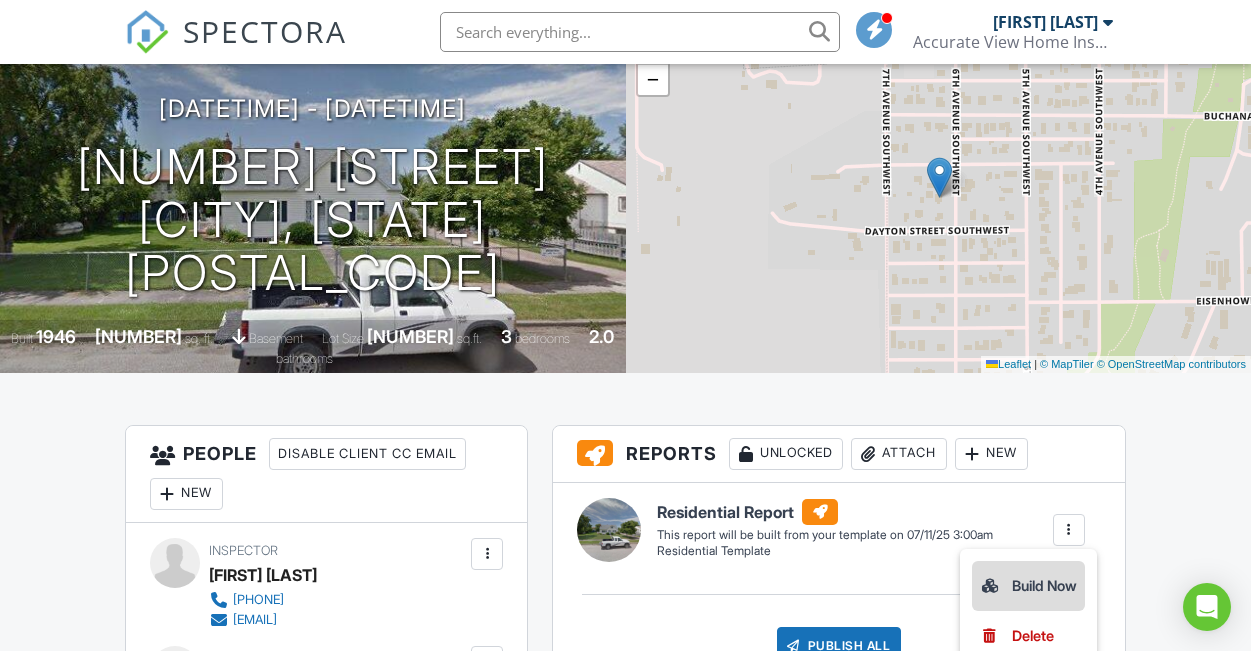 scroll, scrollTop: 327, scrollLeft: 0, axis: vertical 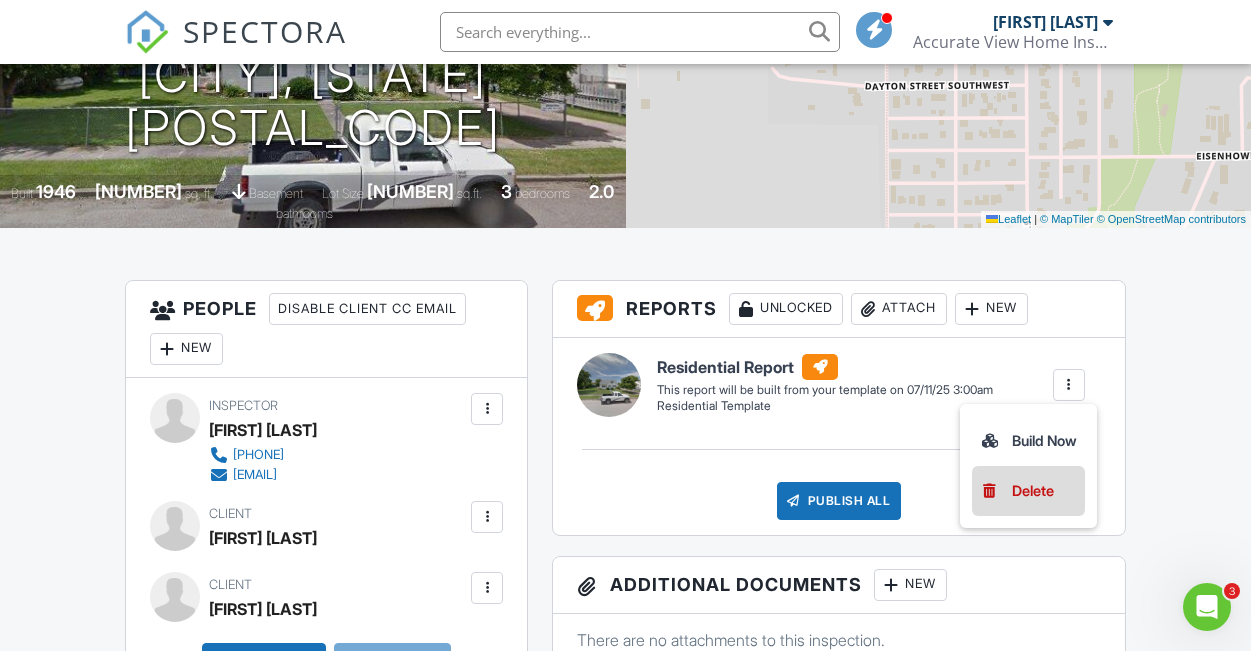 click on "Delete" at bounding box center [1033, 491] 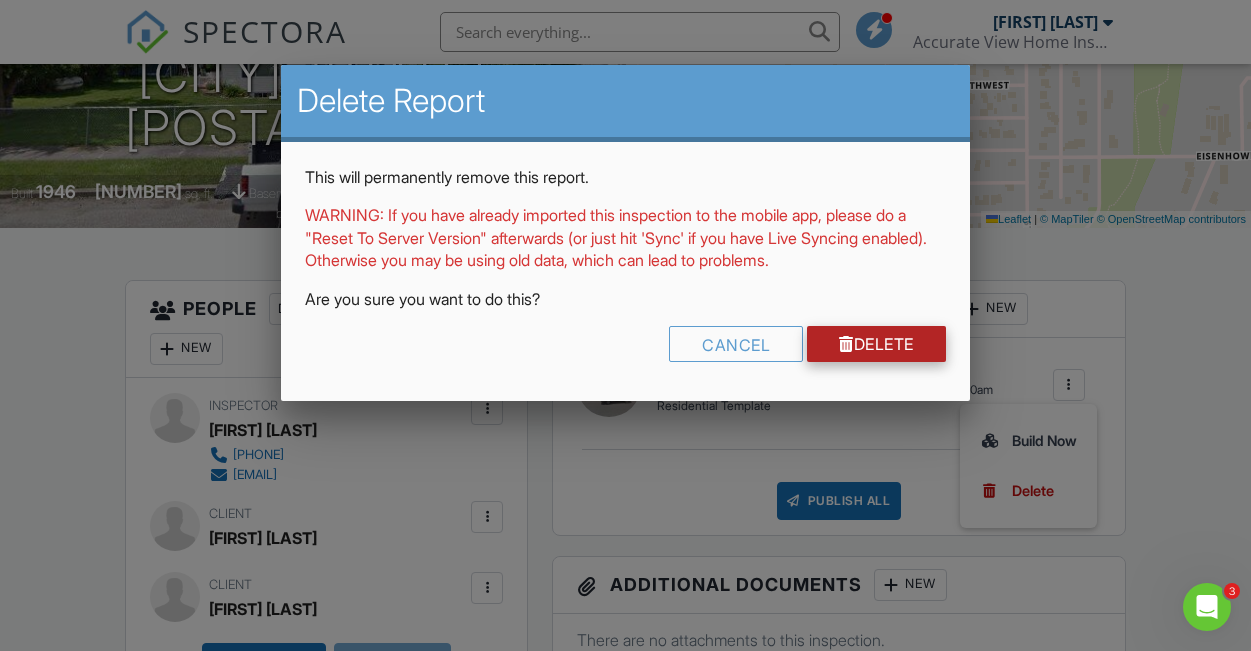 click on "Delete" at bounding box center (876, 344) 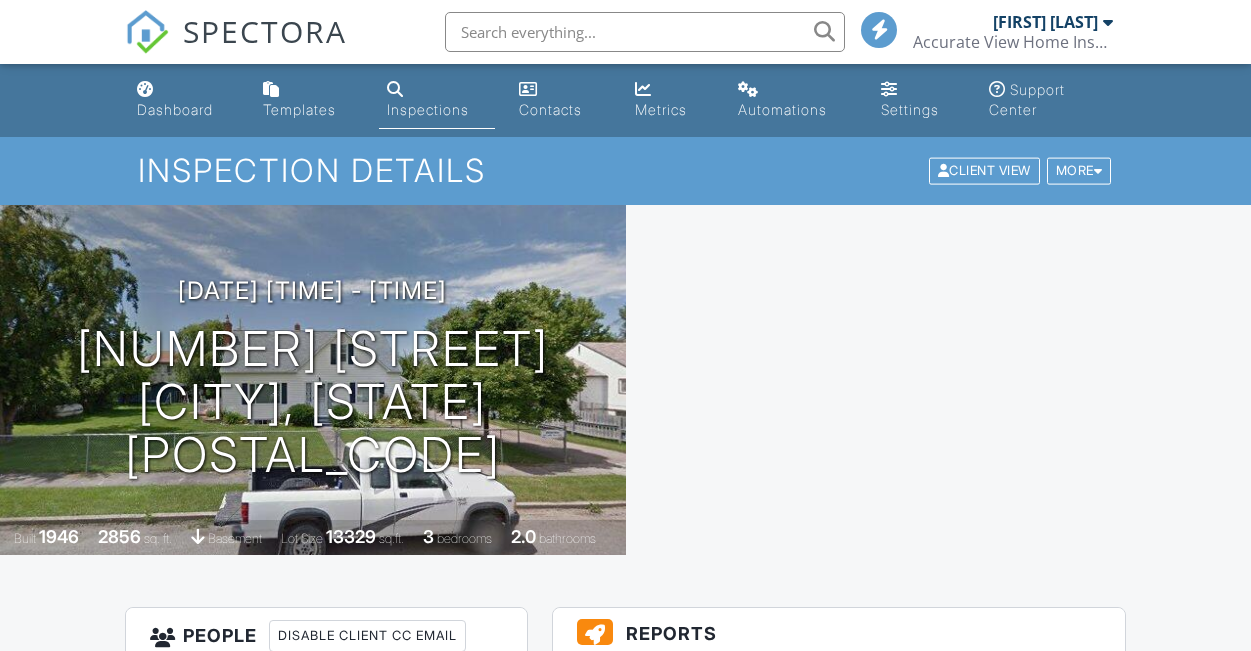 scroll, scrollTop: 0, scrollLeft: 0, axis: both 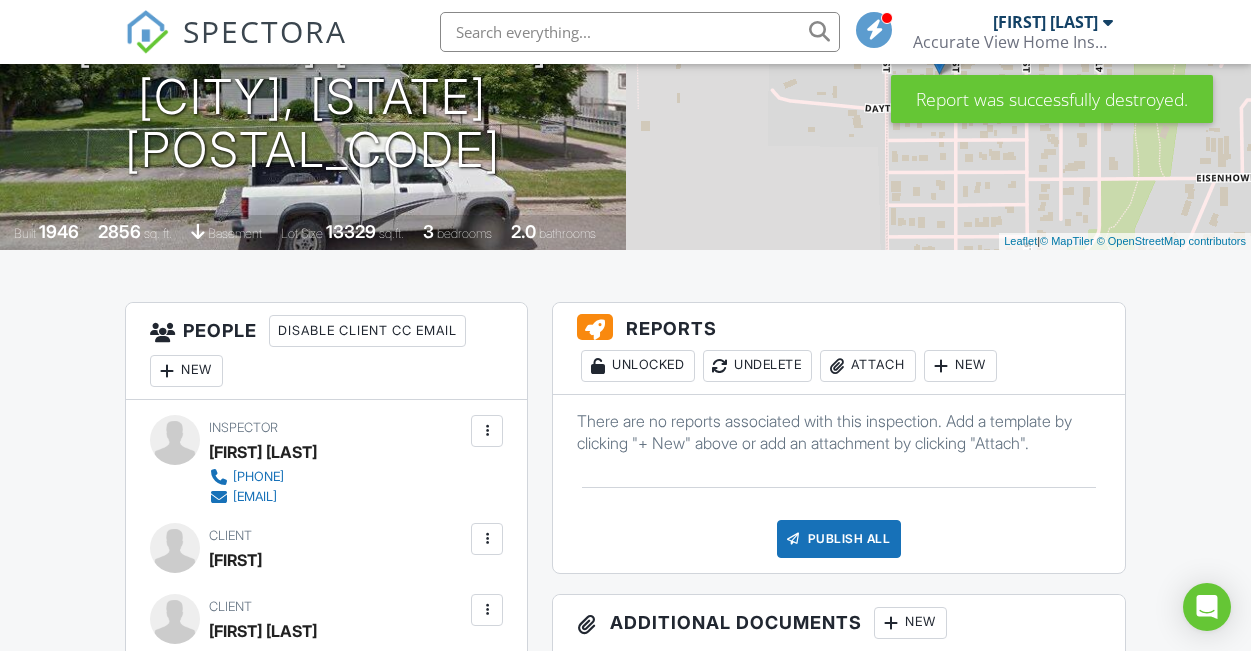 click on "New" at bounding box center (960, 366) 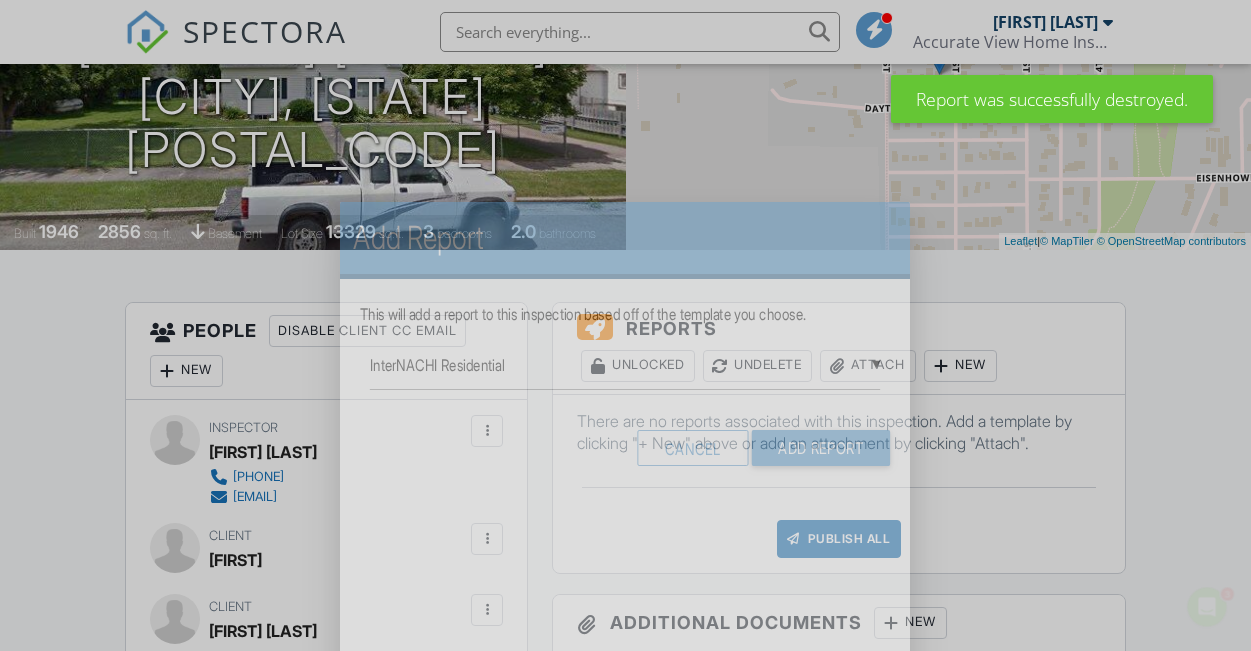 scroll, scrollTop: 0, scrollLeft: 0, axis: both 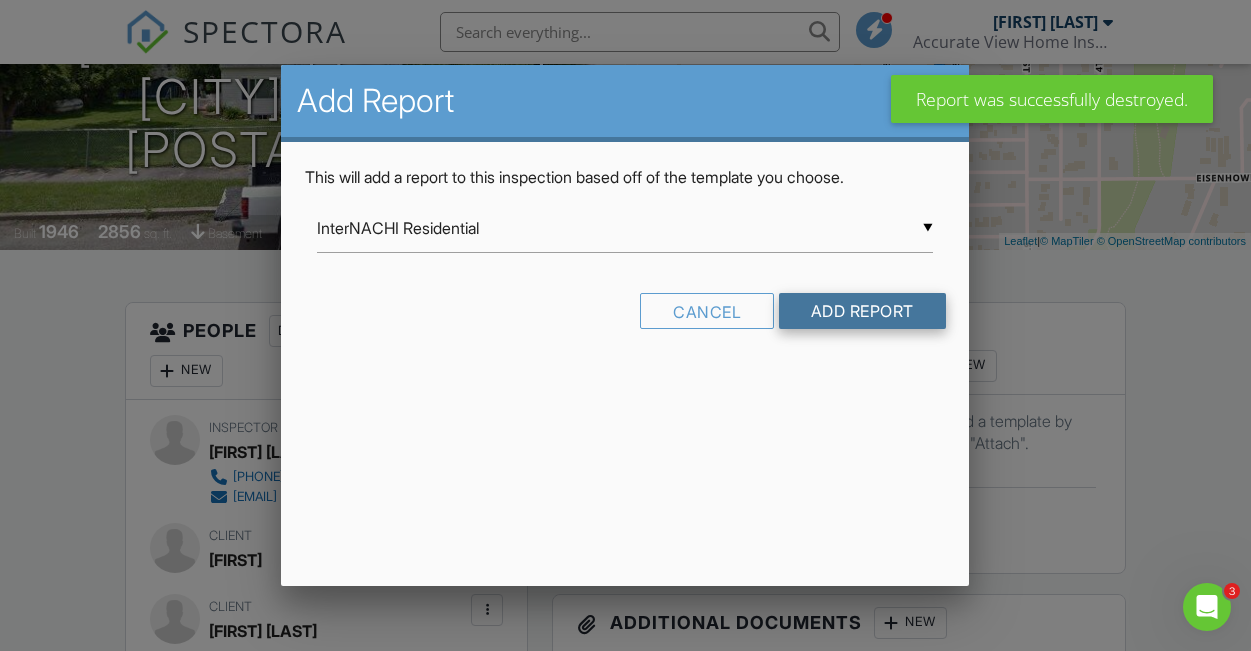 click on "Add Report" at bounding box center [862, 311] 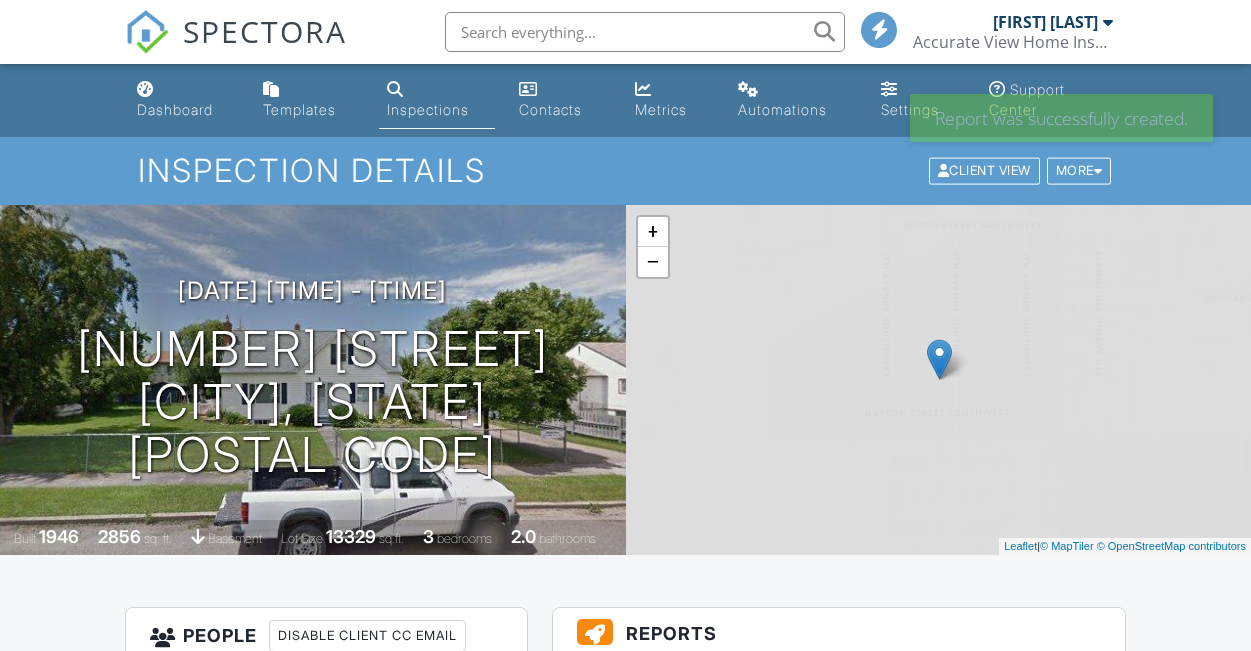 scroll, scrollTop: 0, scrollLeft: 0, axis: both 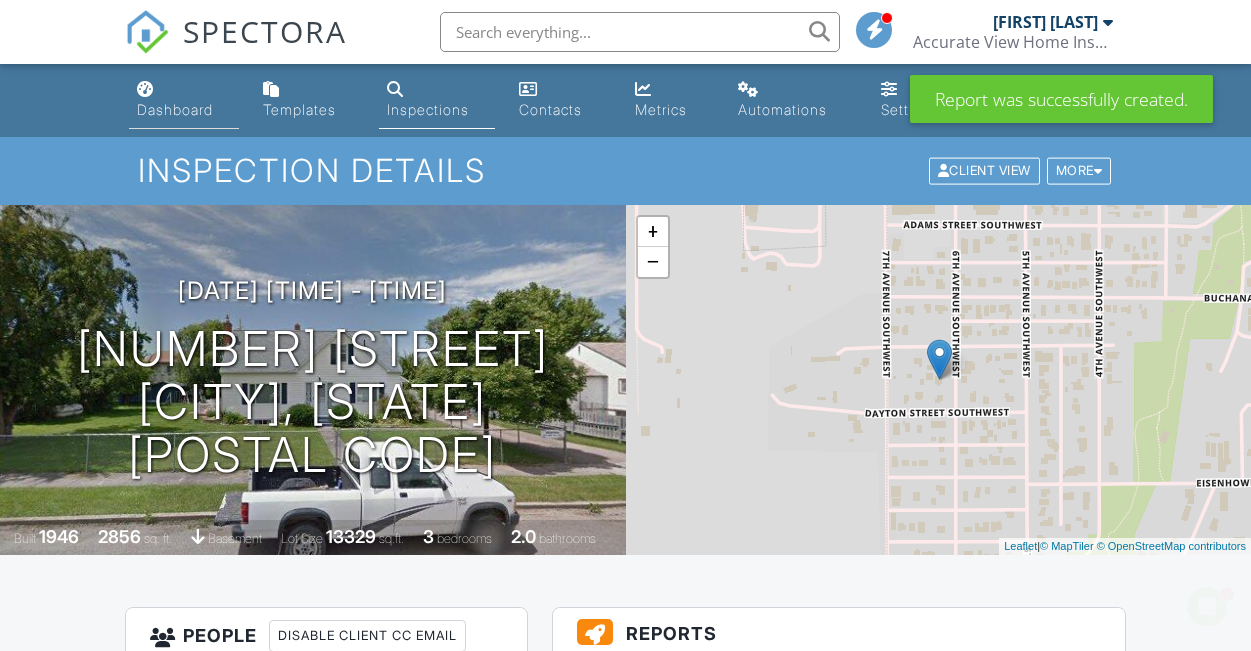 click on "Dashboard" at bounding box center [175, 109] 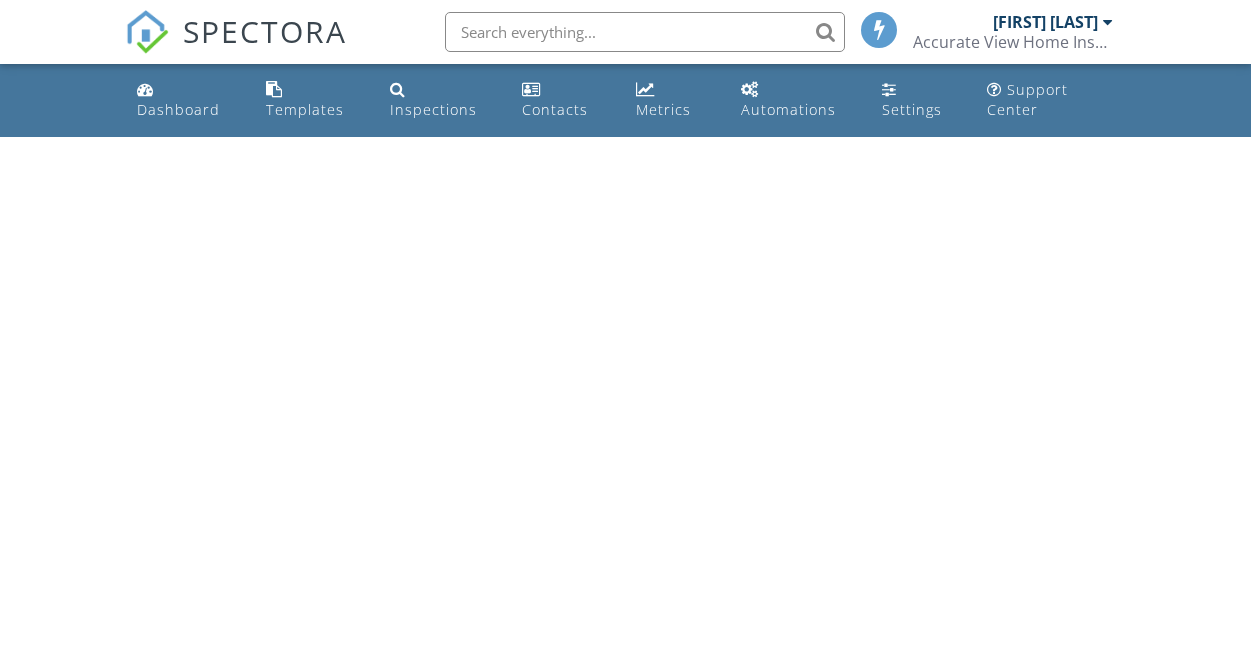 scroll, scrollTop: 0, scrollLeft: 0, axis: both 